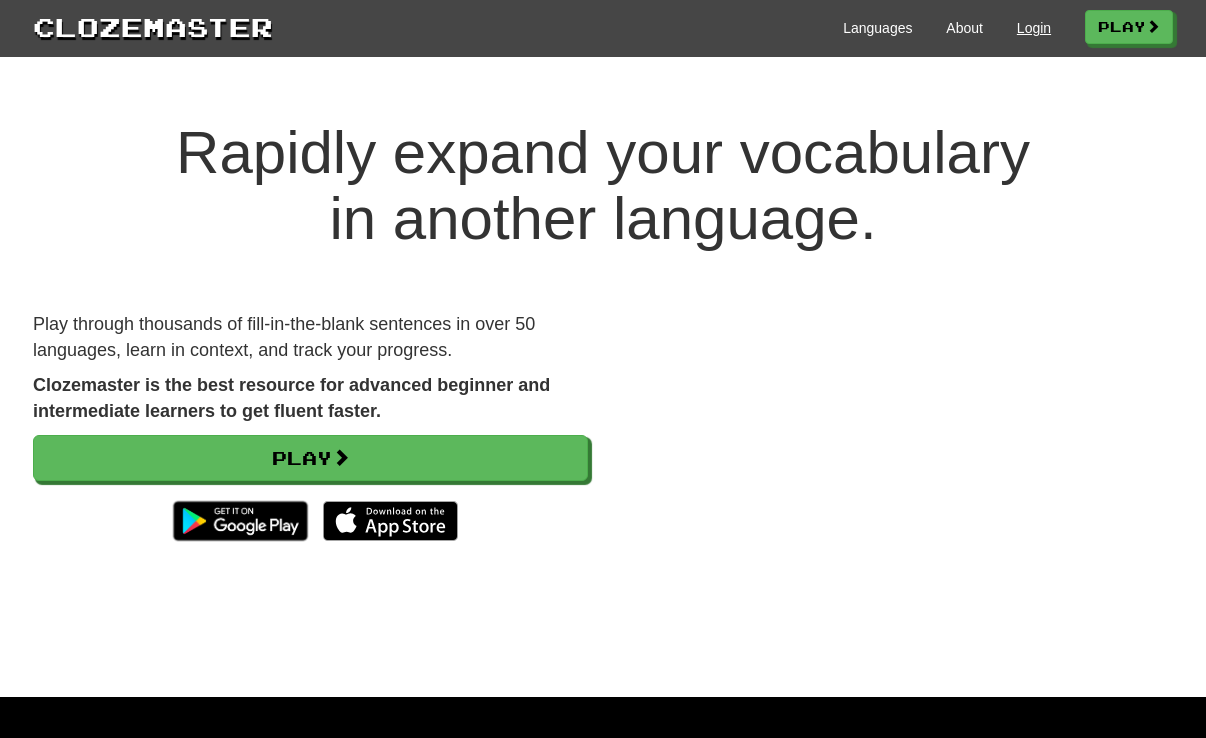 scroll, scrollTop: 0, scrollLeft: 0, axis: both 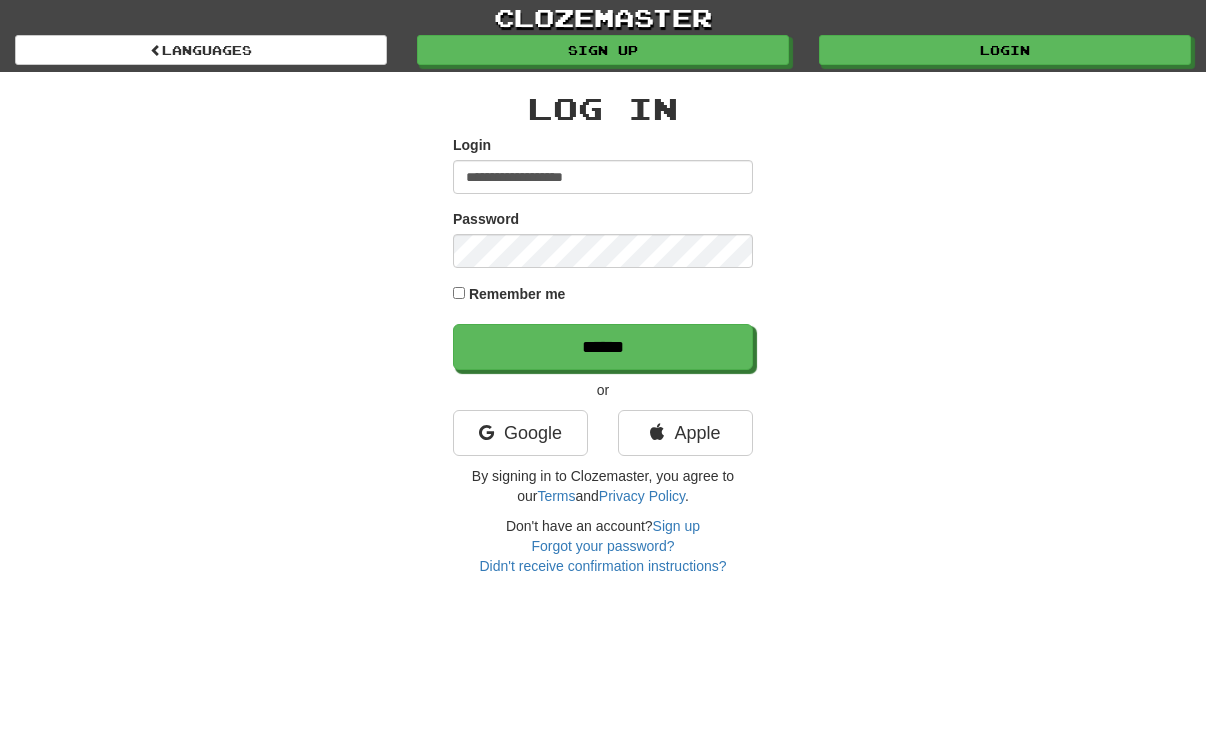 type on "**********" 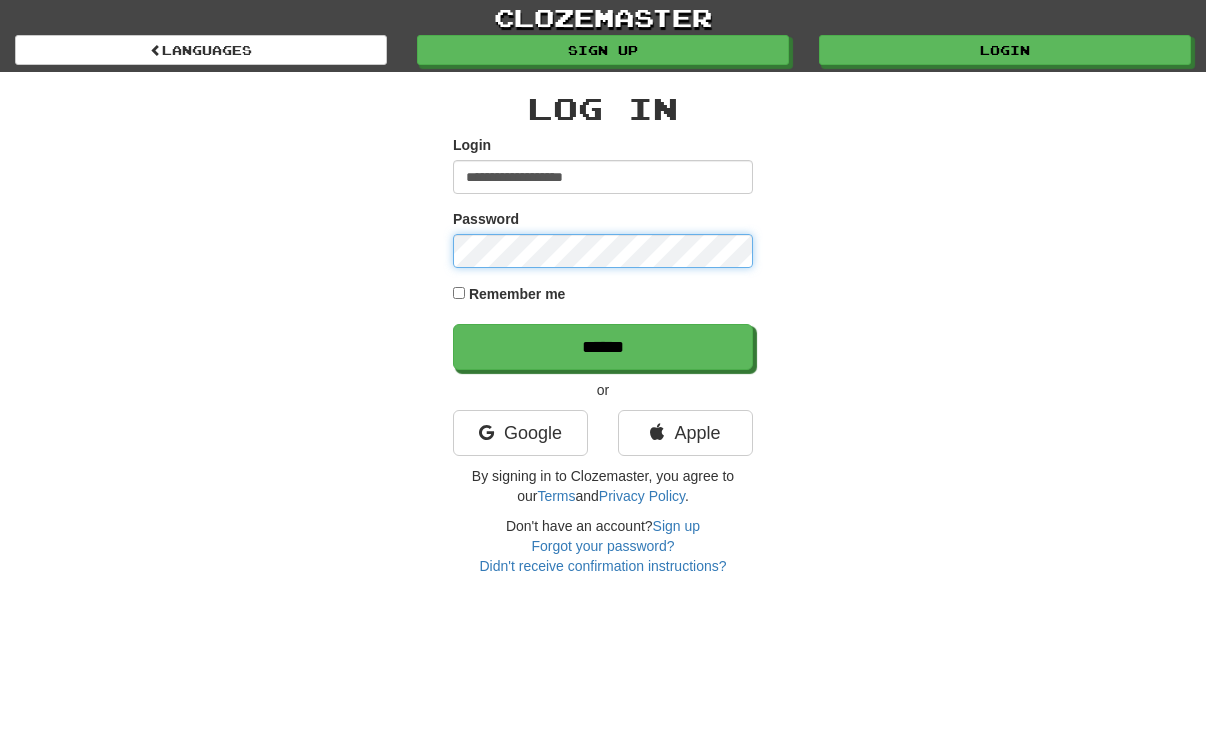 click on "******" at bounding box center [603, 347] 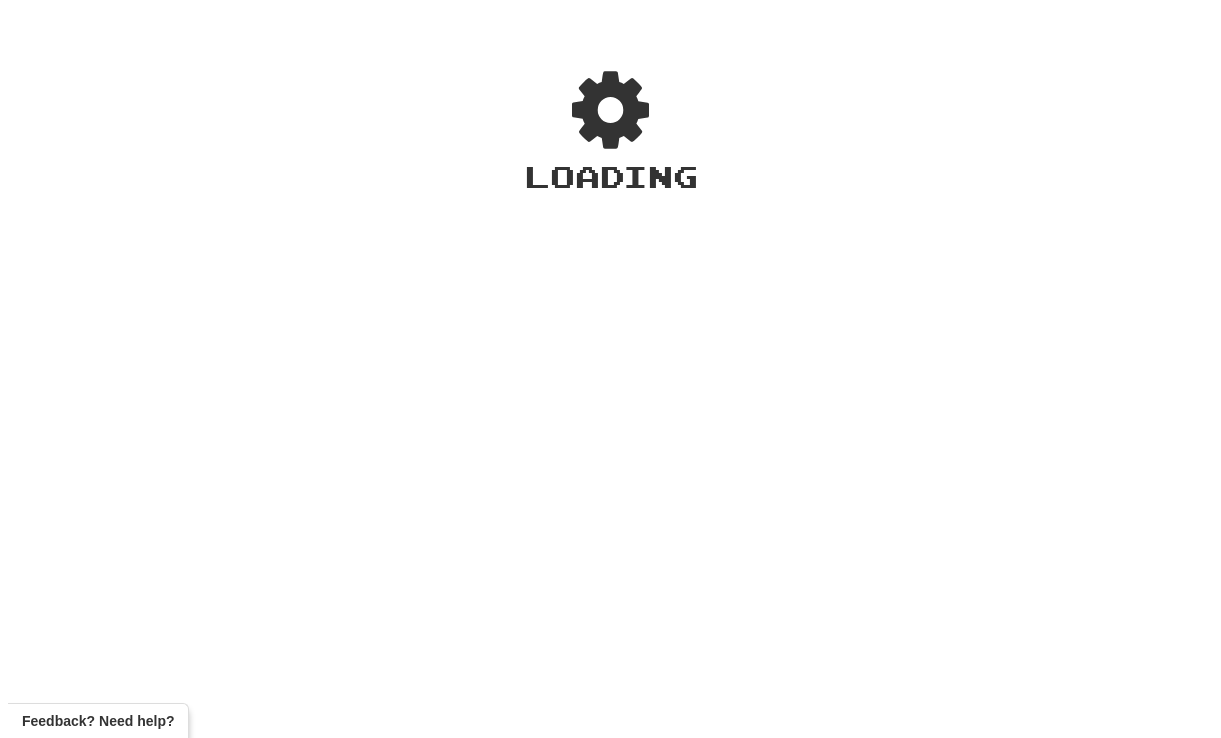 scroll, scrollTop: 0, scrollLeft: 0, axis: both 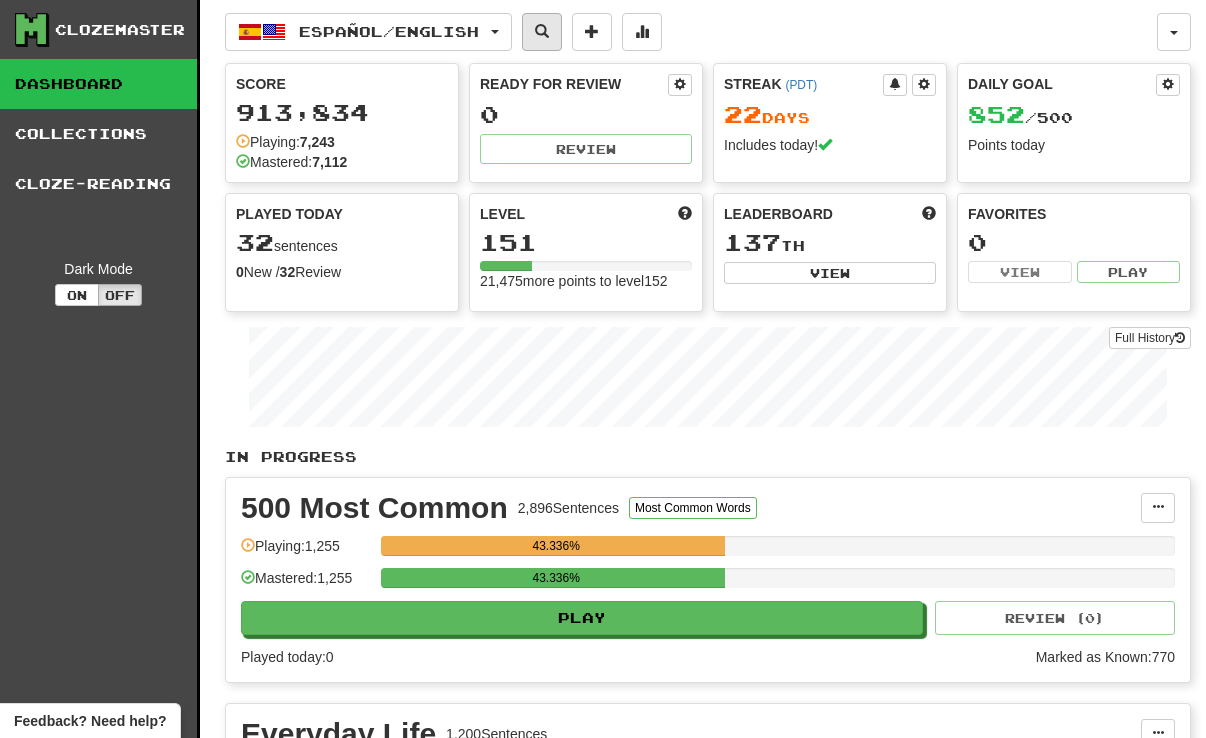 click at bounding box center (542, 31) 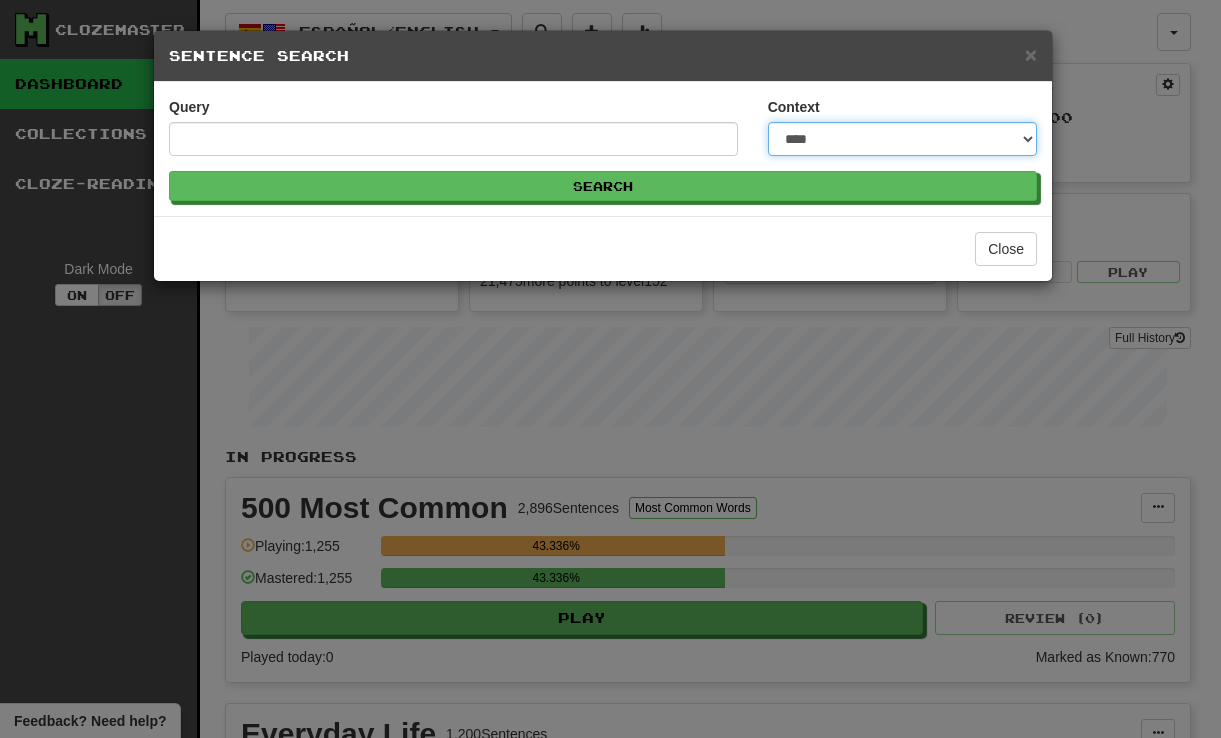 select on "**********" 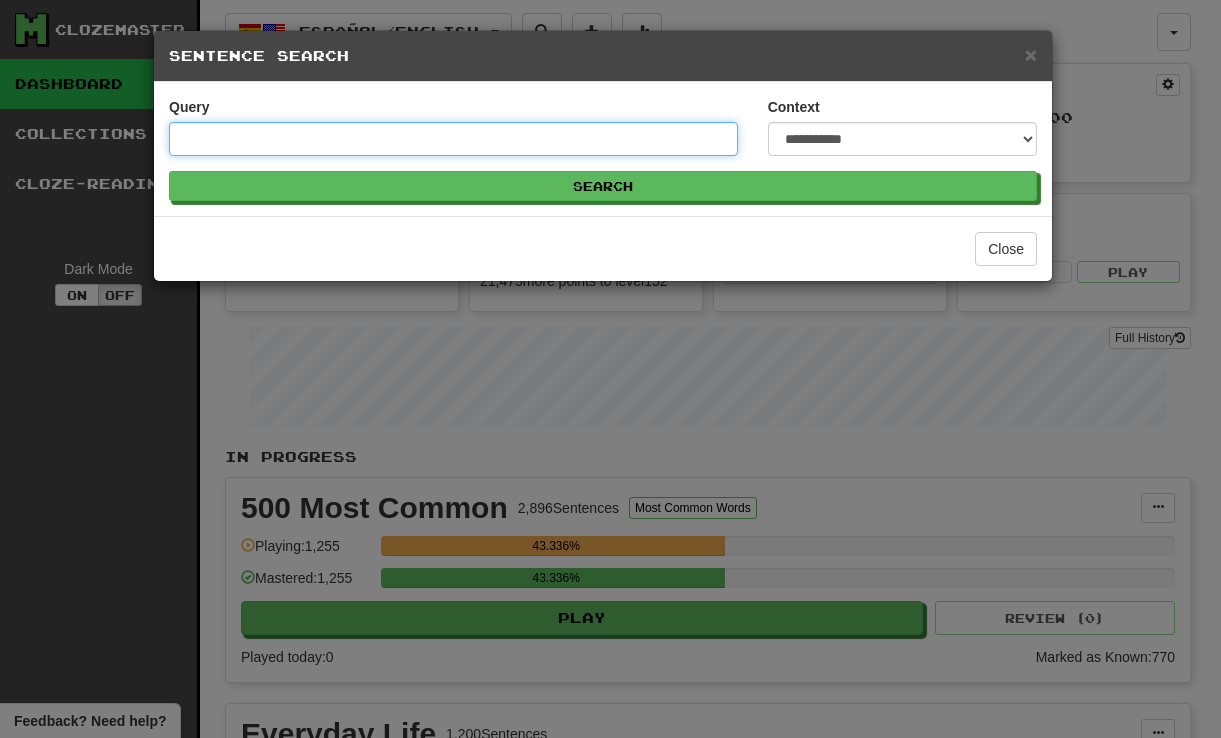 click on "Query" at bounding box center [453, 139] 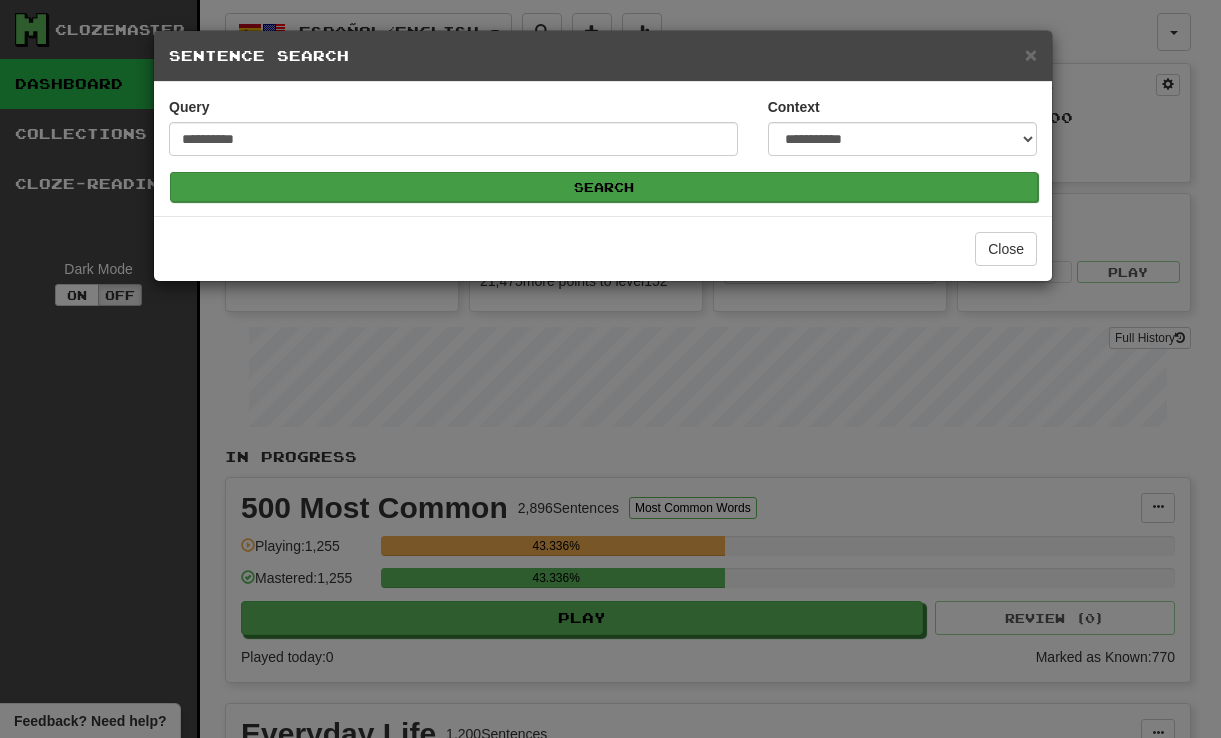 click on "Search" at bounding box center [604, 187] 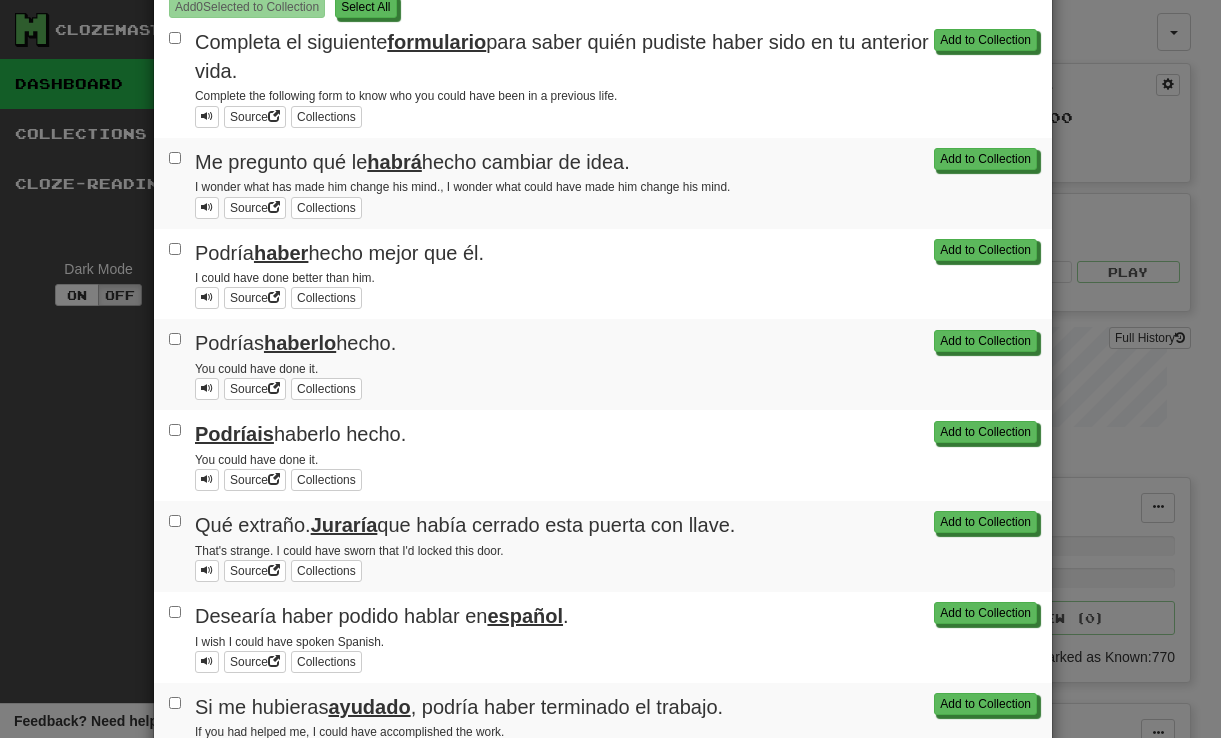 scroll, scrollTop: 0, scrollLeft: 0, axis: both 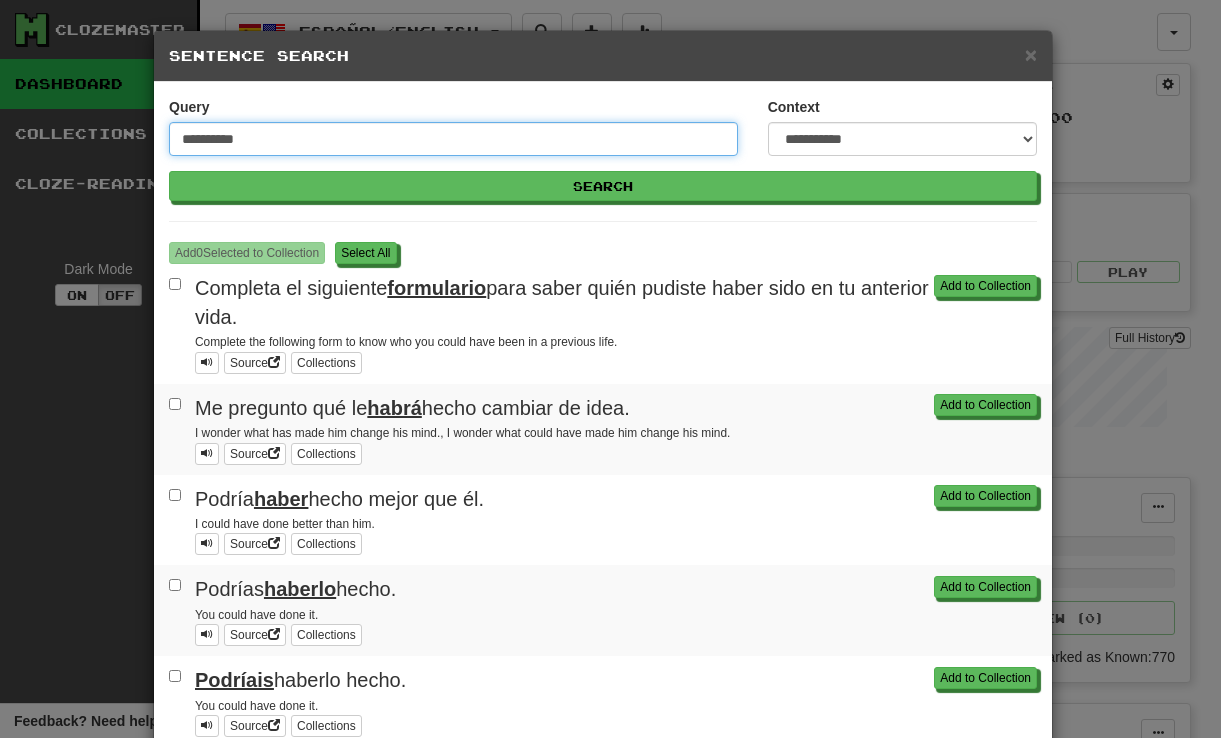 drag, startPoint x: 211, startPoint y: 139, endPoint x: 177, endPoint y: 140, distance: 34.0147 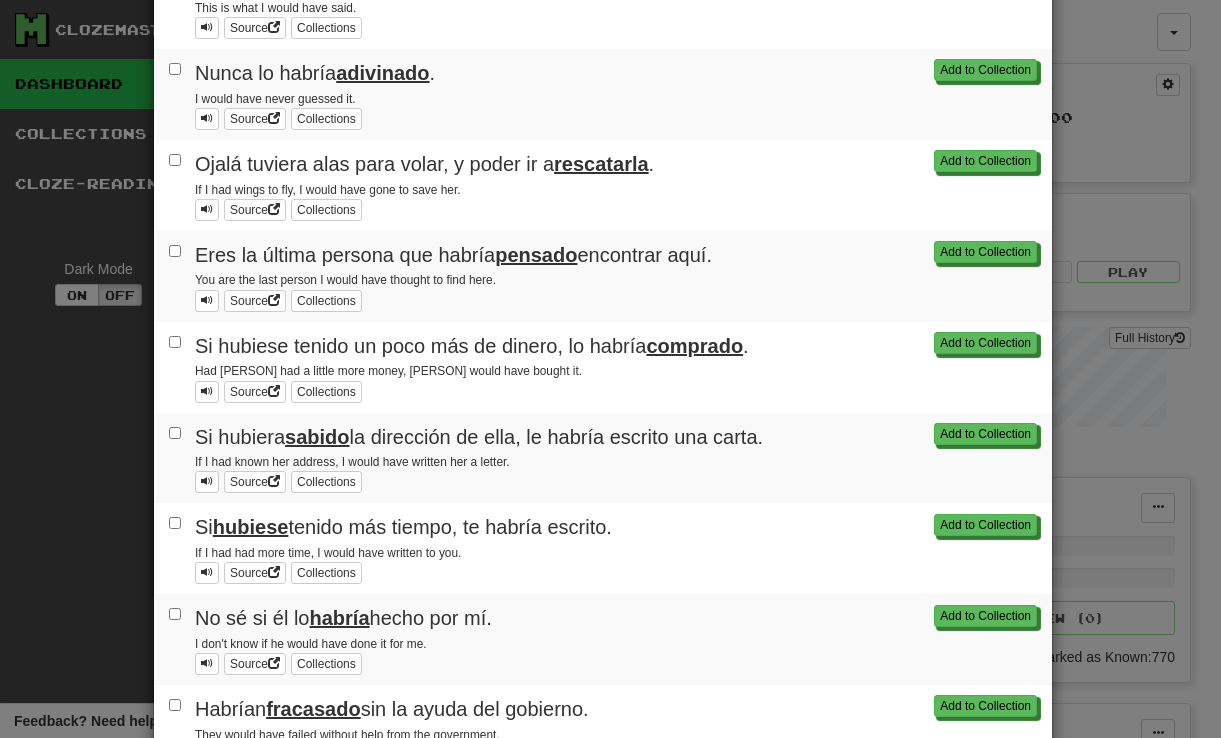 scroll, scrollTop: 0, scrollLeft: 0, axis: both 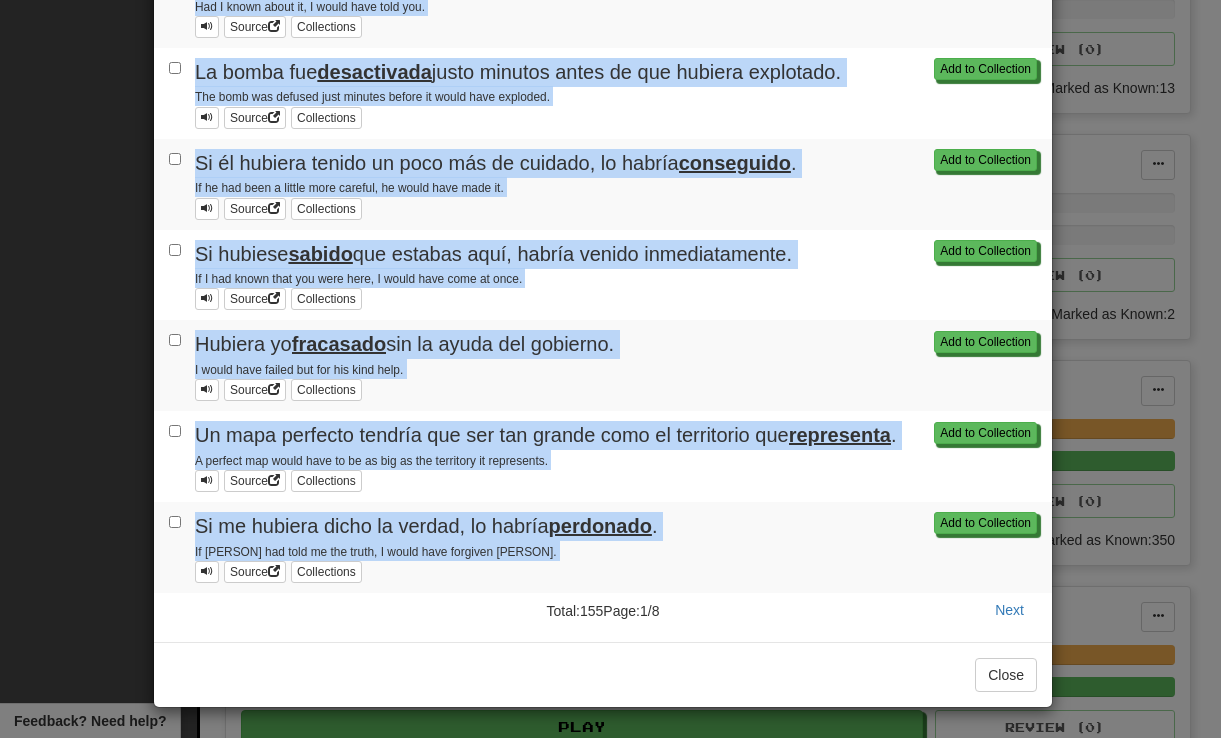 drag, startPoint x: 190, startPoint y: 286, endPoint x: 434, endPoint y: 572, distance: 375.9415 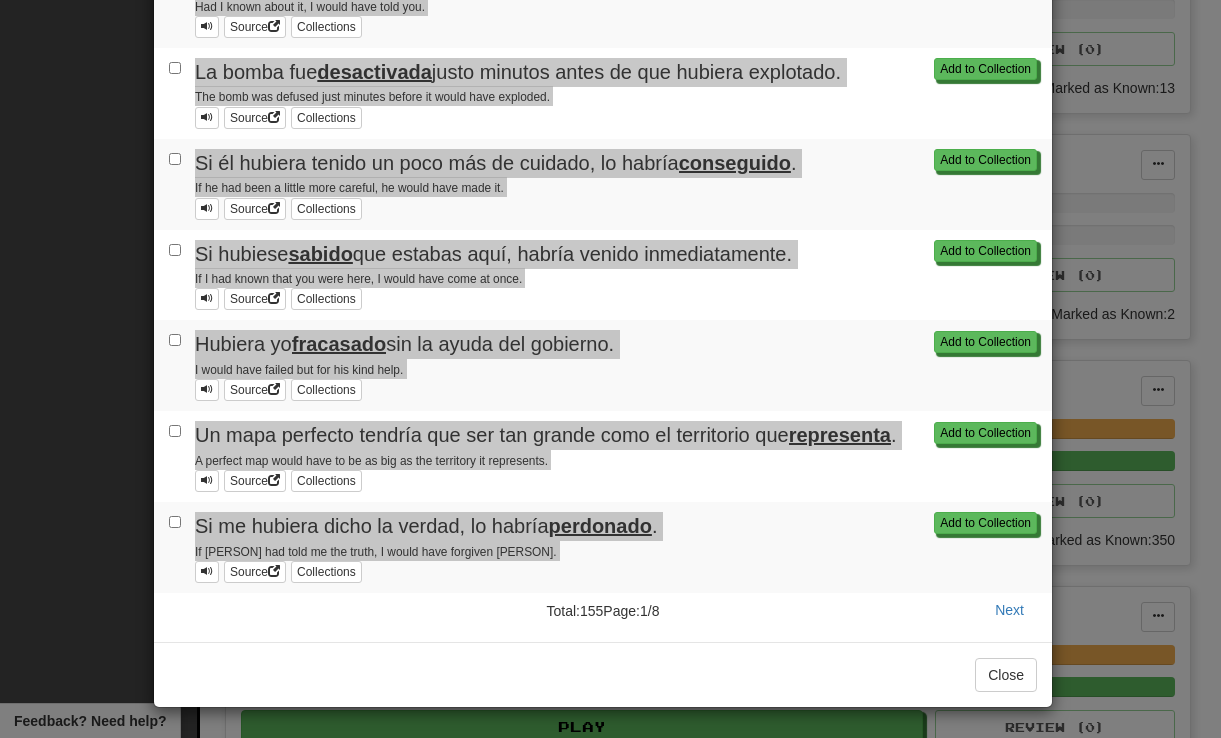 scroll, scrollTop: 1228, scrollLeft: 0, axis: vertical 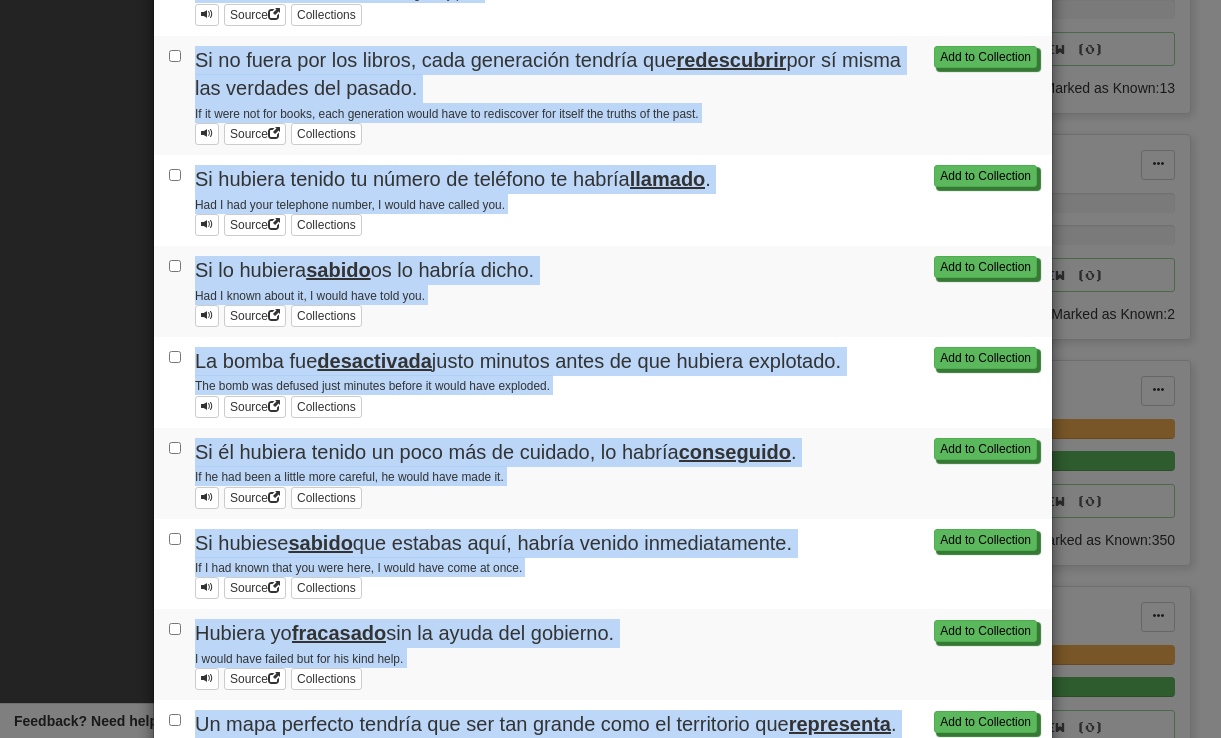 click on "Had I had your telephone number, I would have called you." at bounding box center (616, 204) 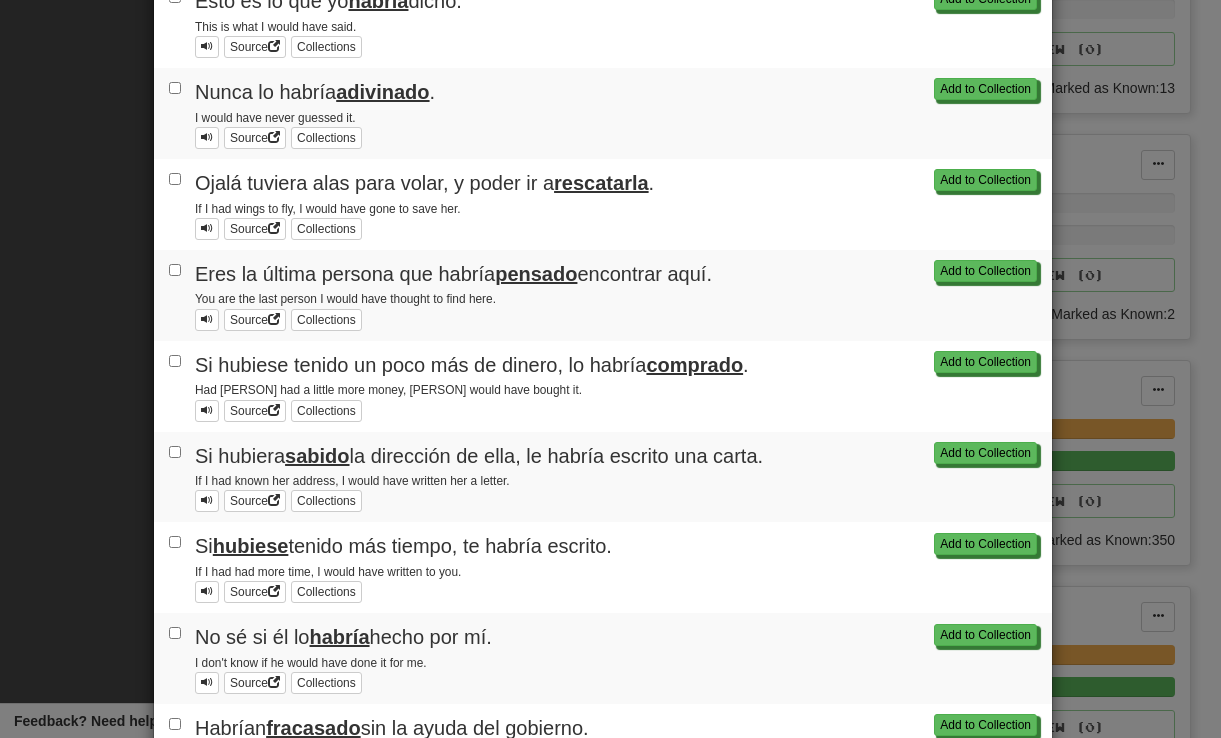 scroll, scrollTop: 0, scrollLeft: 0, axis: both 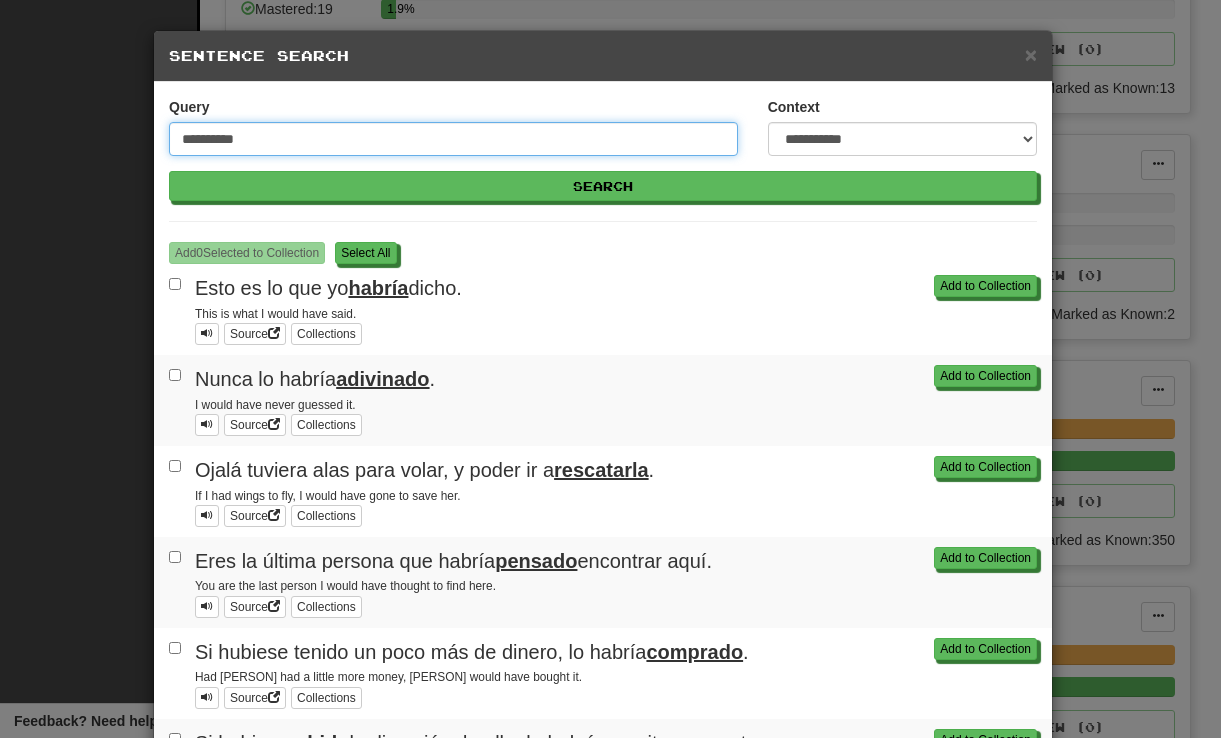 drag, startPoint x: 213, startPoint y: 140, endPoint x: 57, endPoint y: 126, distance: 156.62694 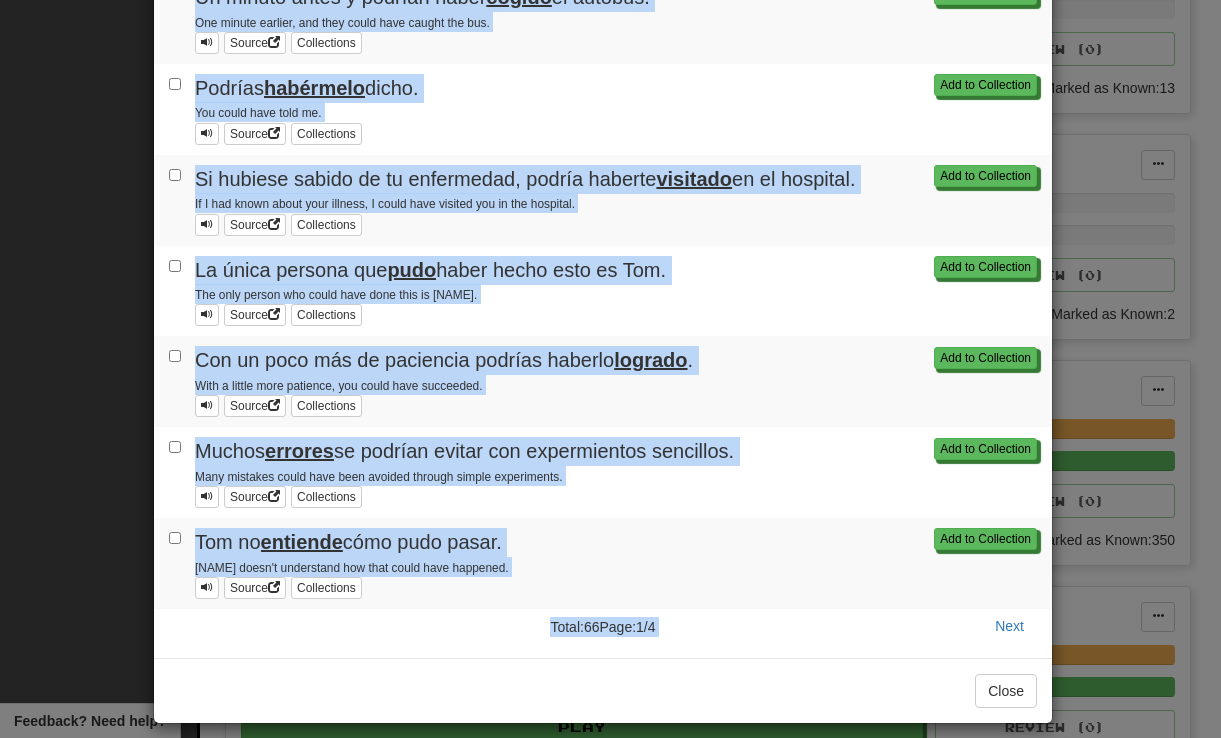 scroll, scrollTop: 1527, scrollLeft: 0, axis: vertical 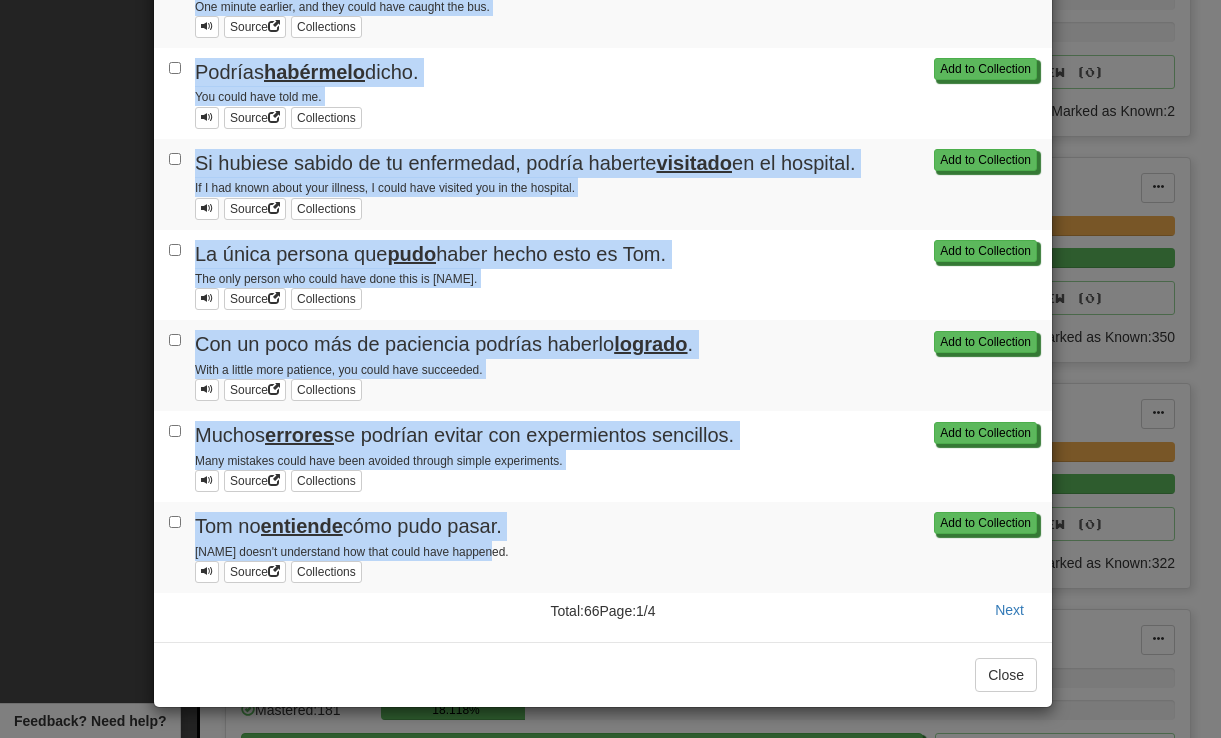 drag, startPoint x: 190, startPoint y: 288, endPoint x: 511, endPoint y: 558, distance: 419.45322 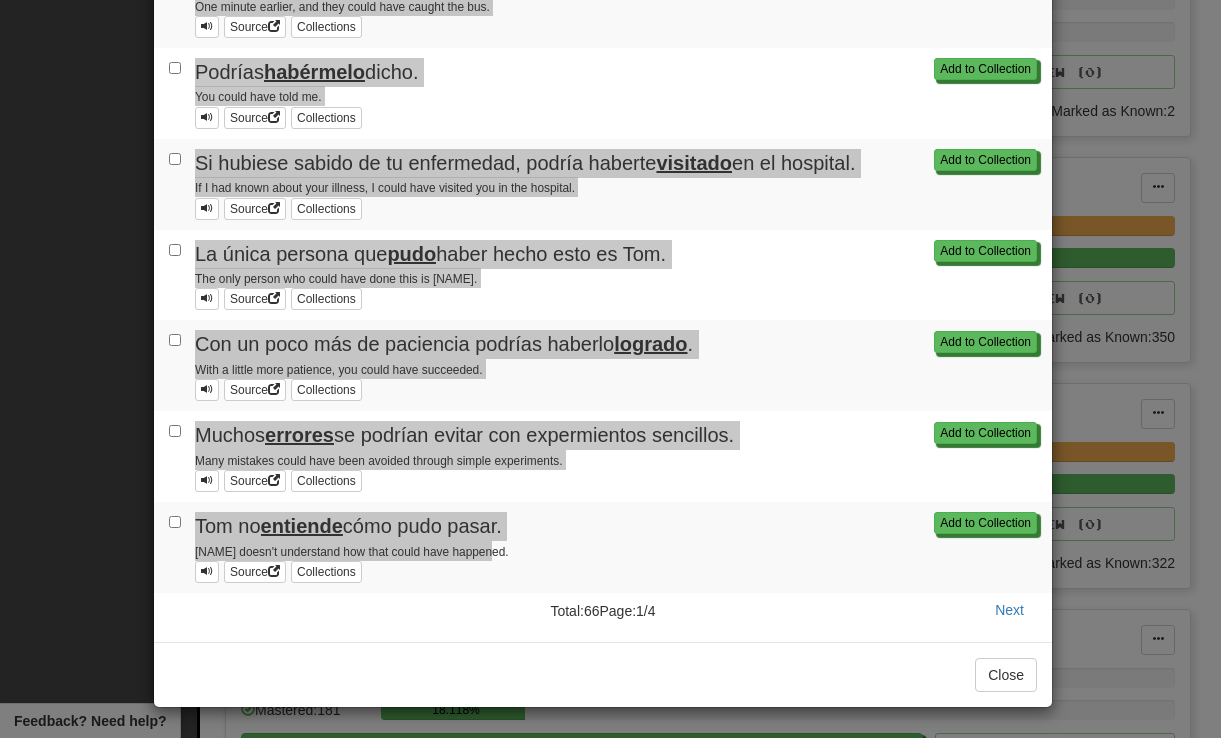 scroll, scrollTop: 0, scrollLeft: 0, axis: both 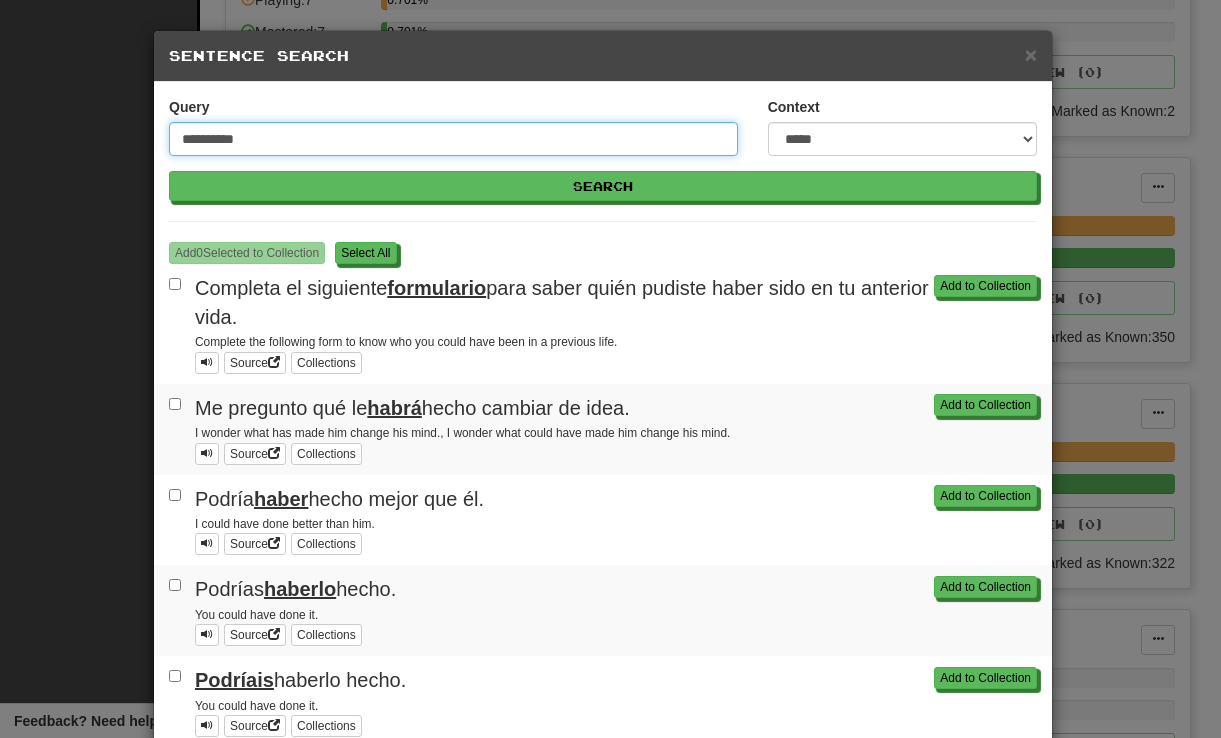 click on "**********" at bounding box center (453, 139) 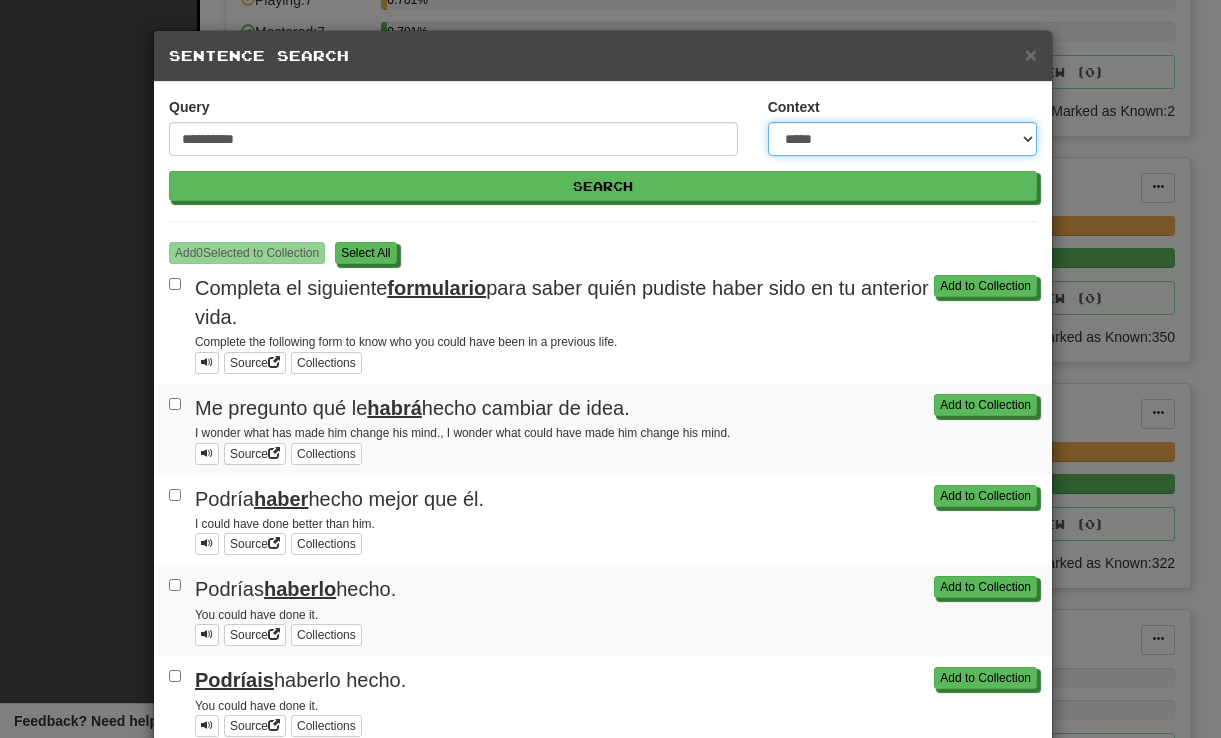 select on "**********" 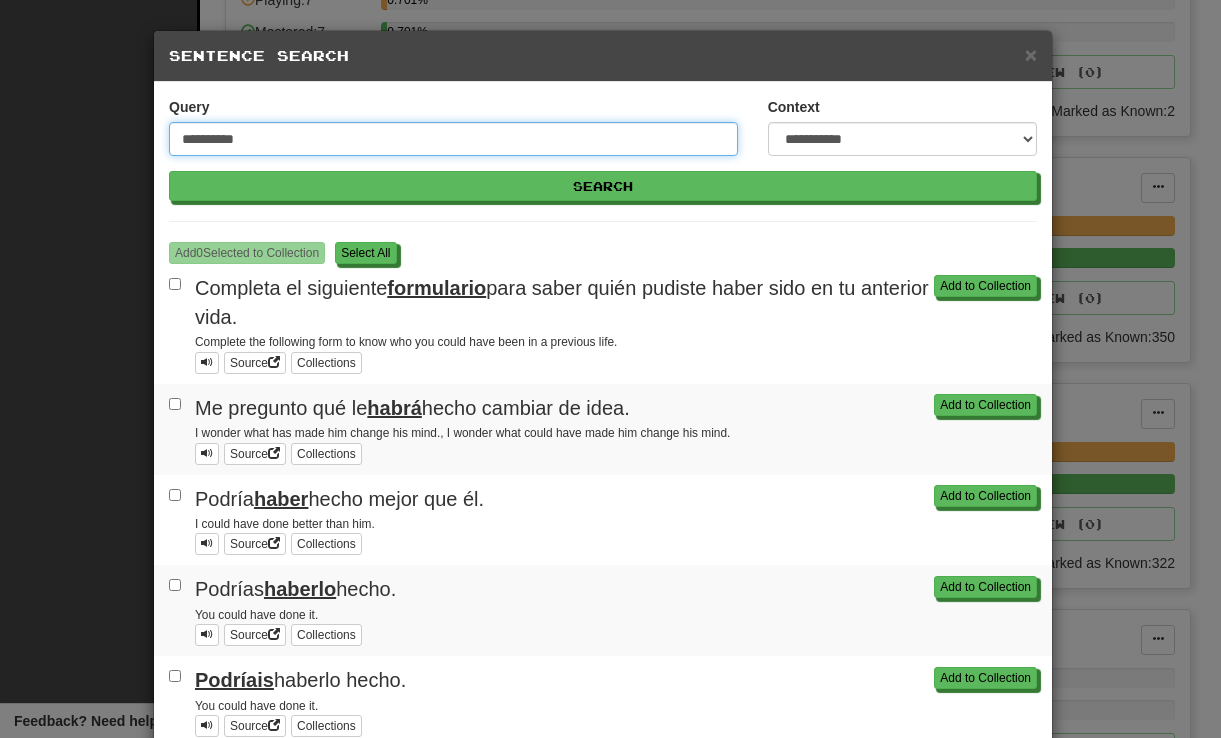 drag, startPoint x: 282, startPoint y: 147, endPoint x: 89, endPoint y: 144, distance: 193.02332 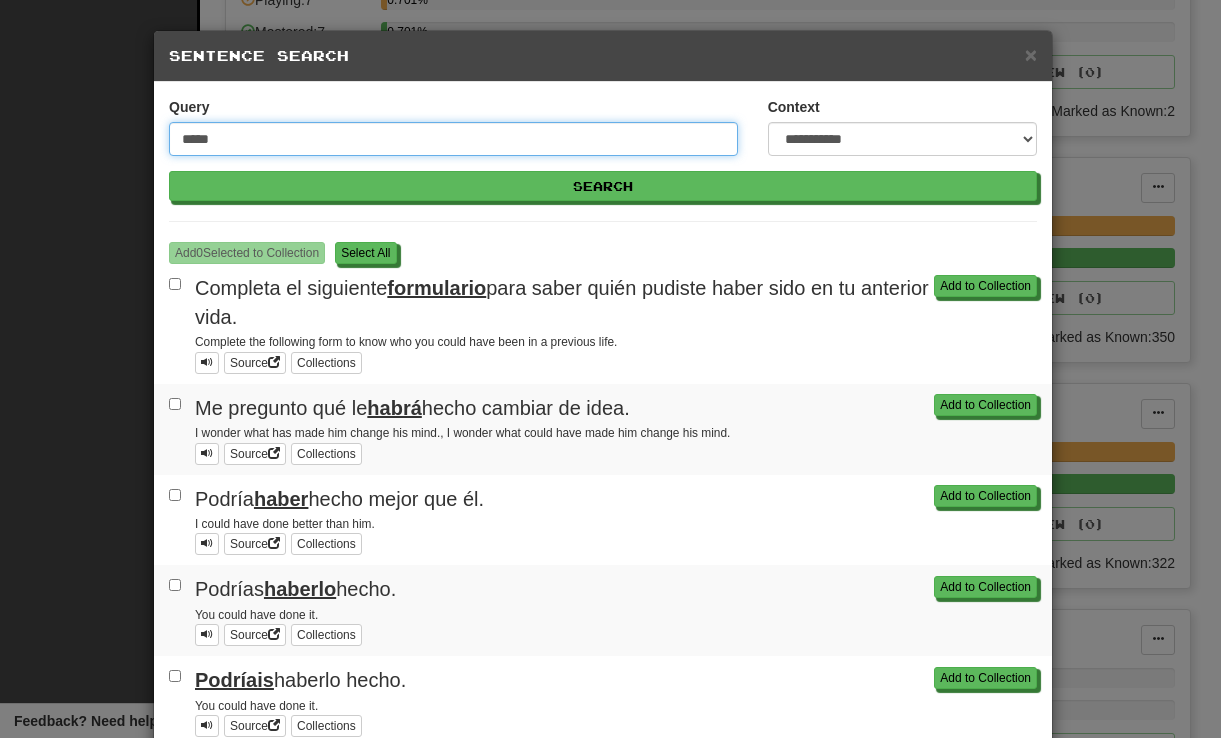 click on "Search" at bounding box center [603, 186] 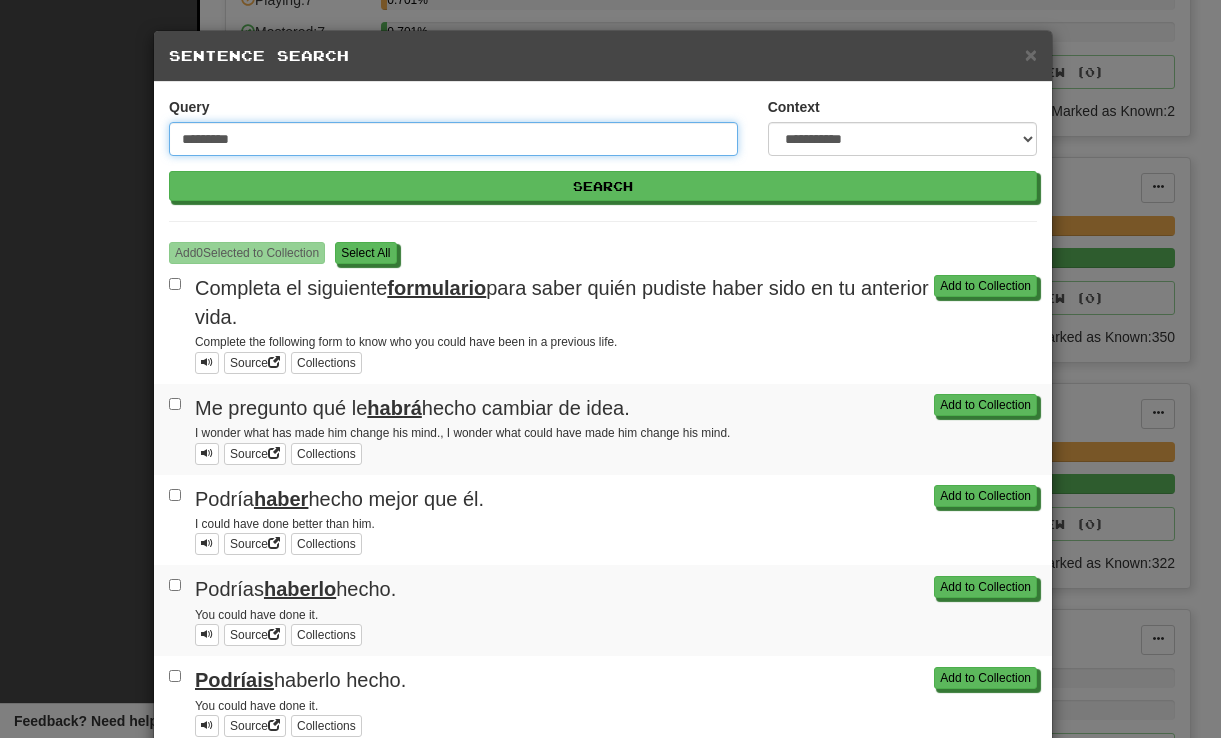 click on "Search" at bounding box center [603, 186] 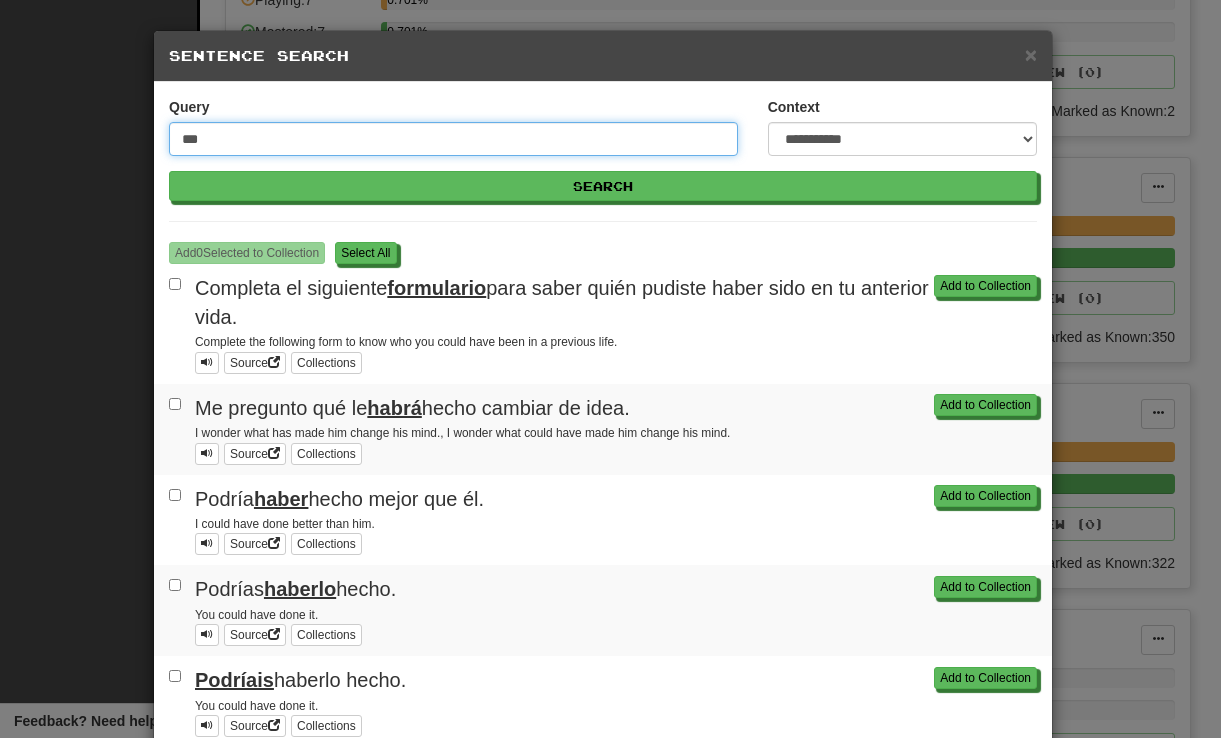 click on "Search" at bounding box center (603, 186) 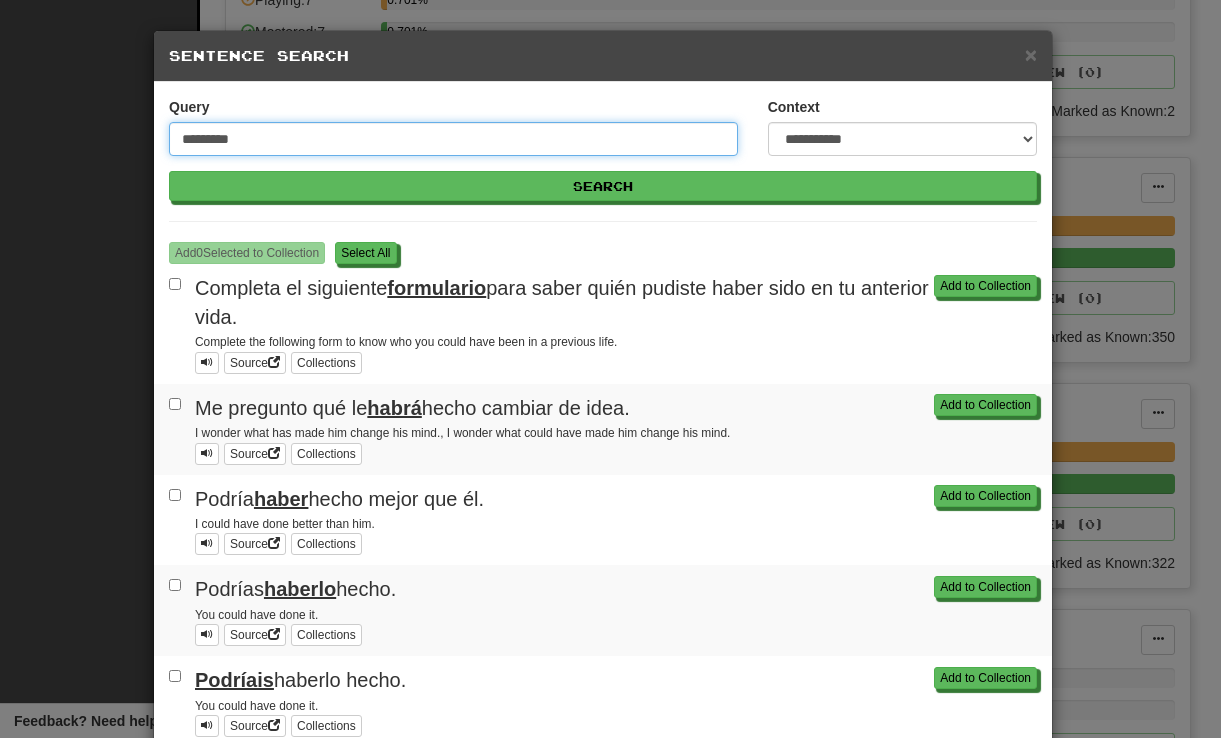 click on "Search" at bounding box center [603, 186] 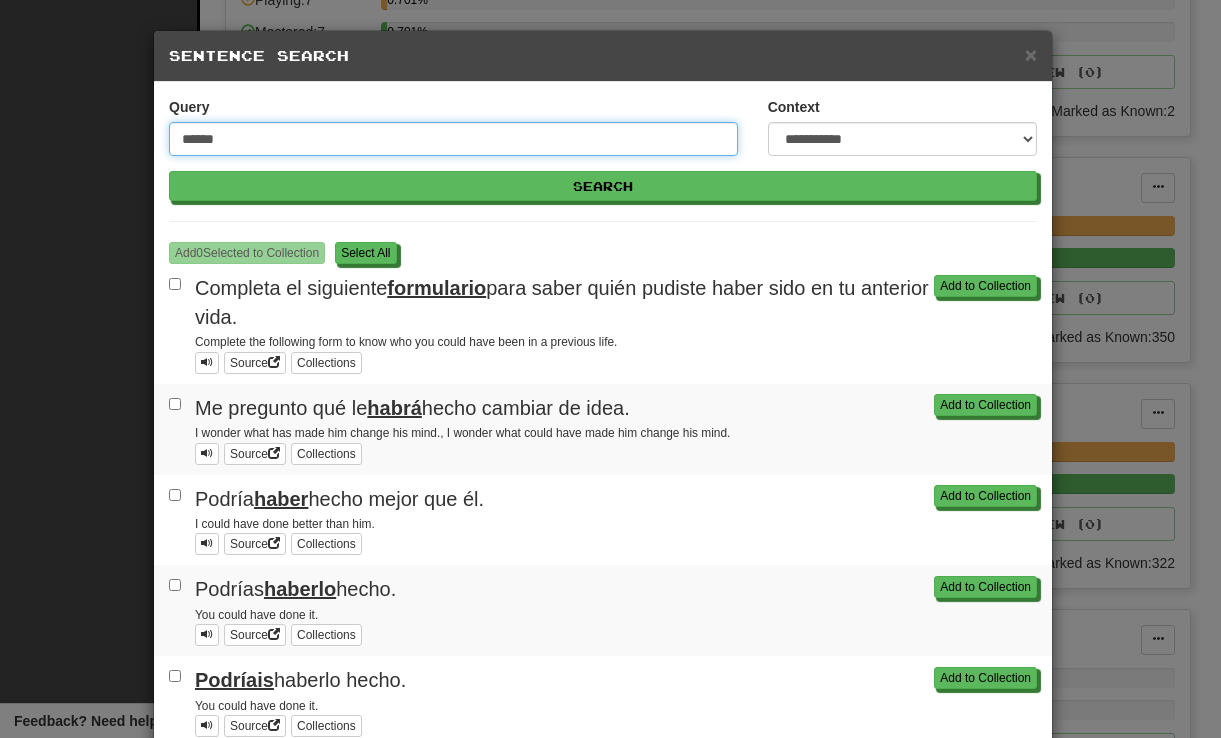 type on "******" 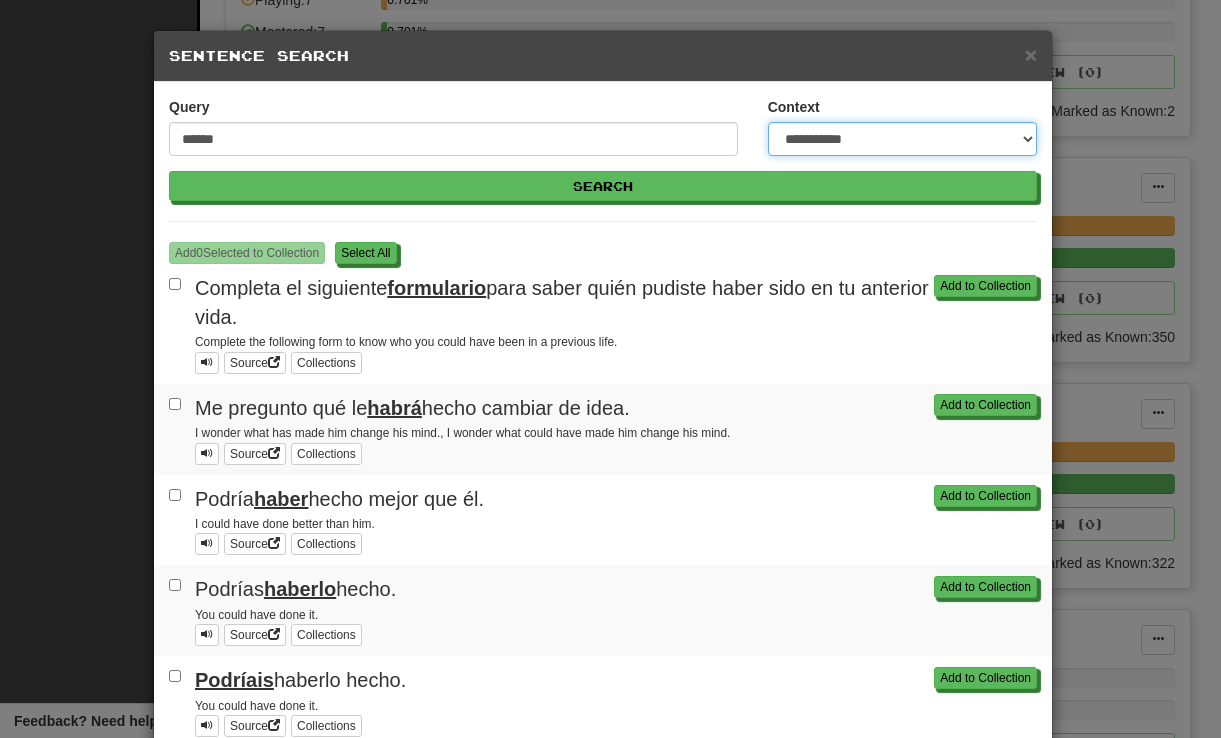 select on "****" 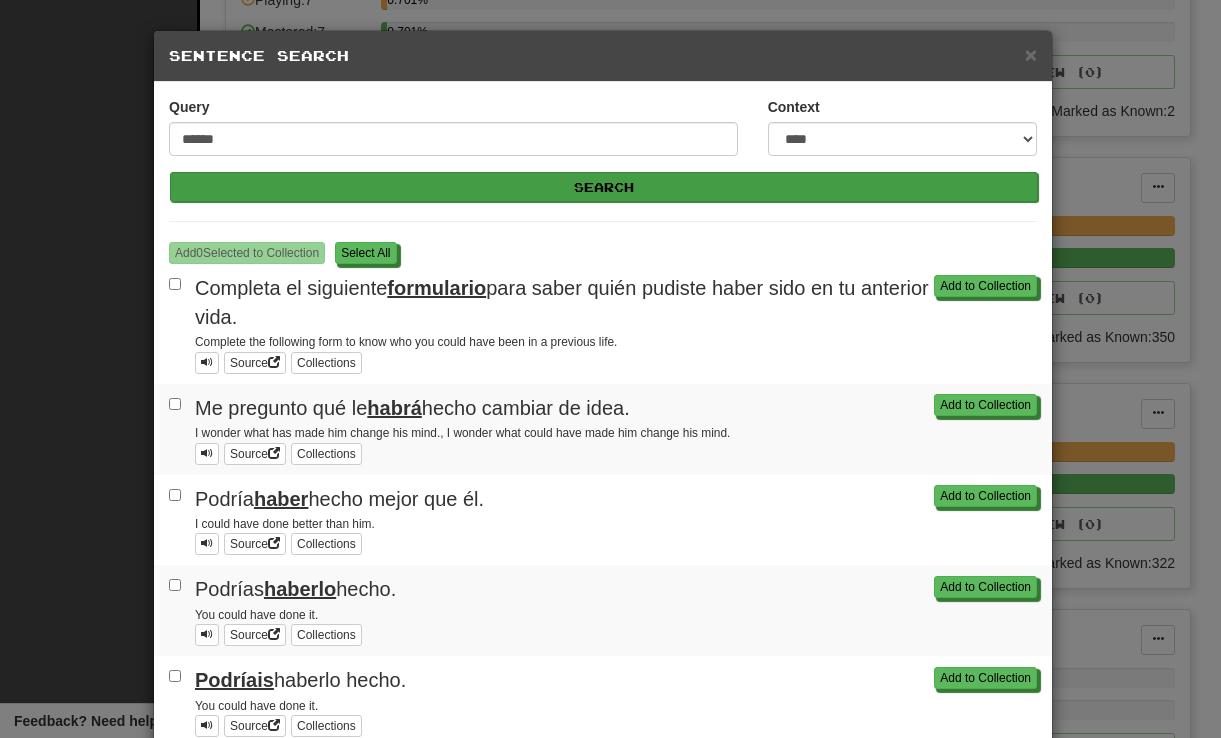 click on "Search" at bounding box center [604, 187] 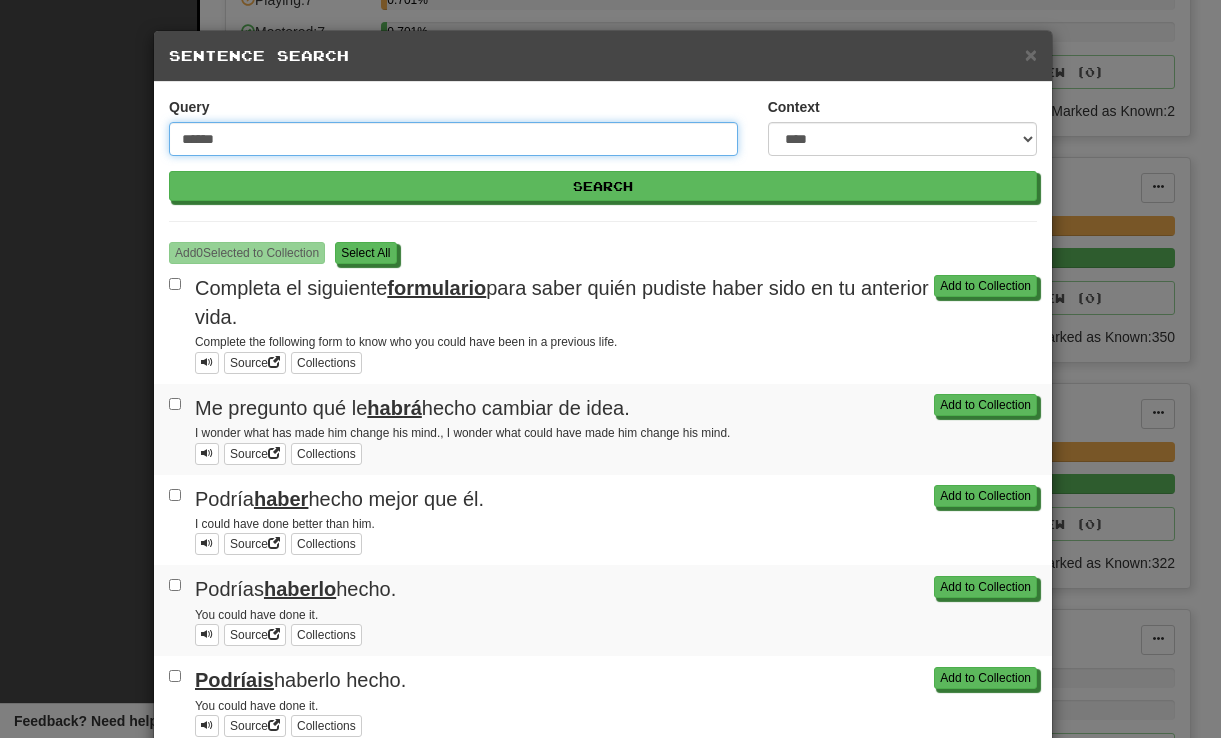 drag, startPoint x: 245, startPoint y: 141, endPoint x: 79, endPoint y: 134, distance: 166.14752 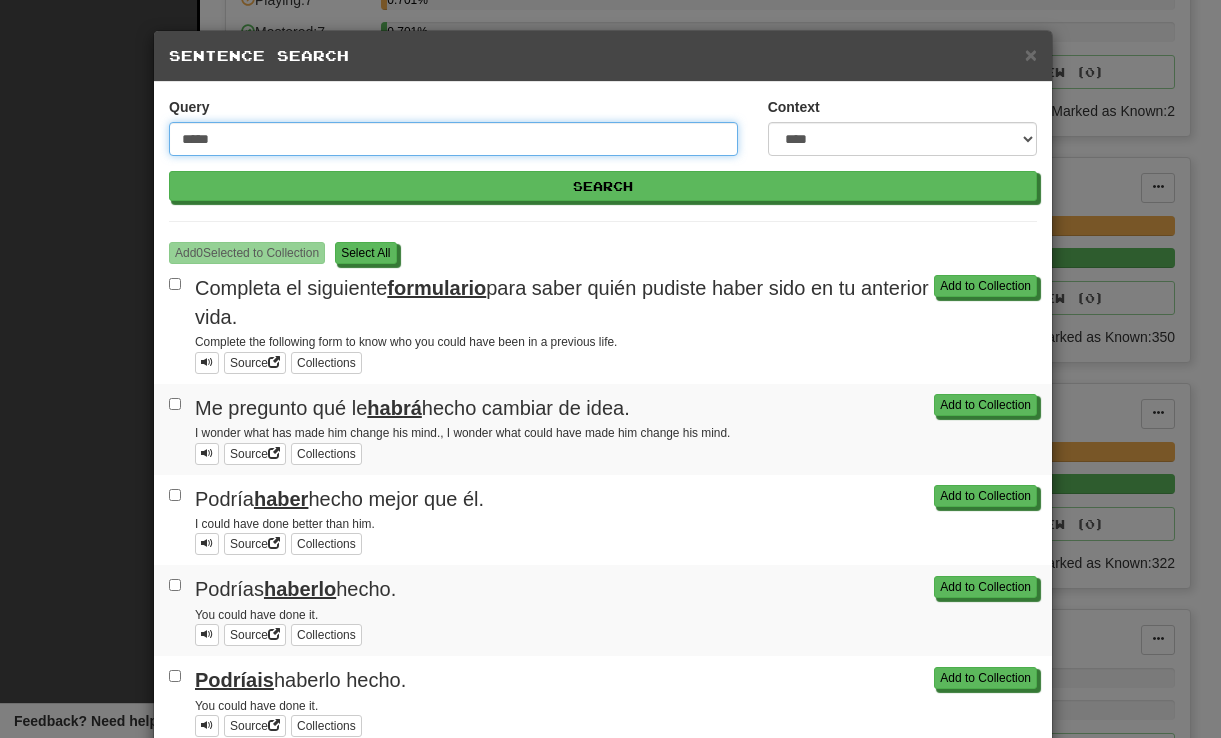type on "*****" 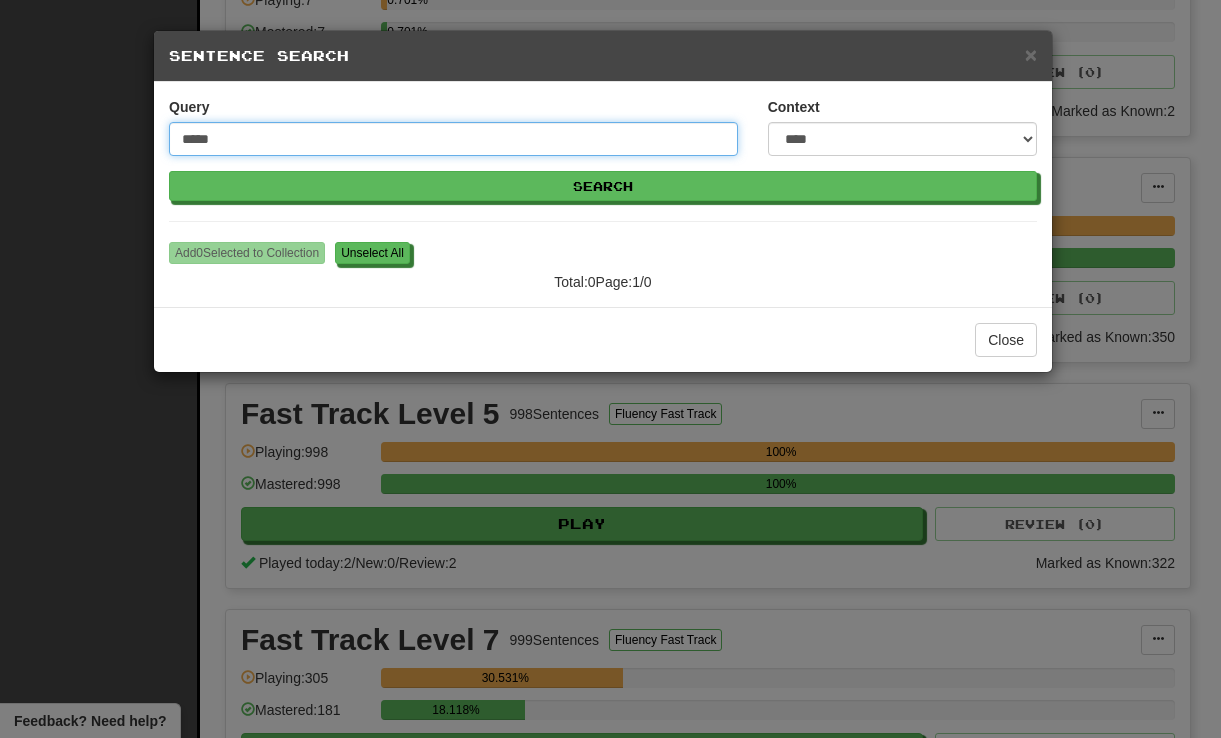 drag, startPoint x: 281, startPoint y: 131, endPoint x: 55, endPoint y: 138, distance: 226.10838 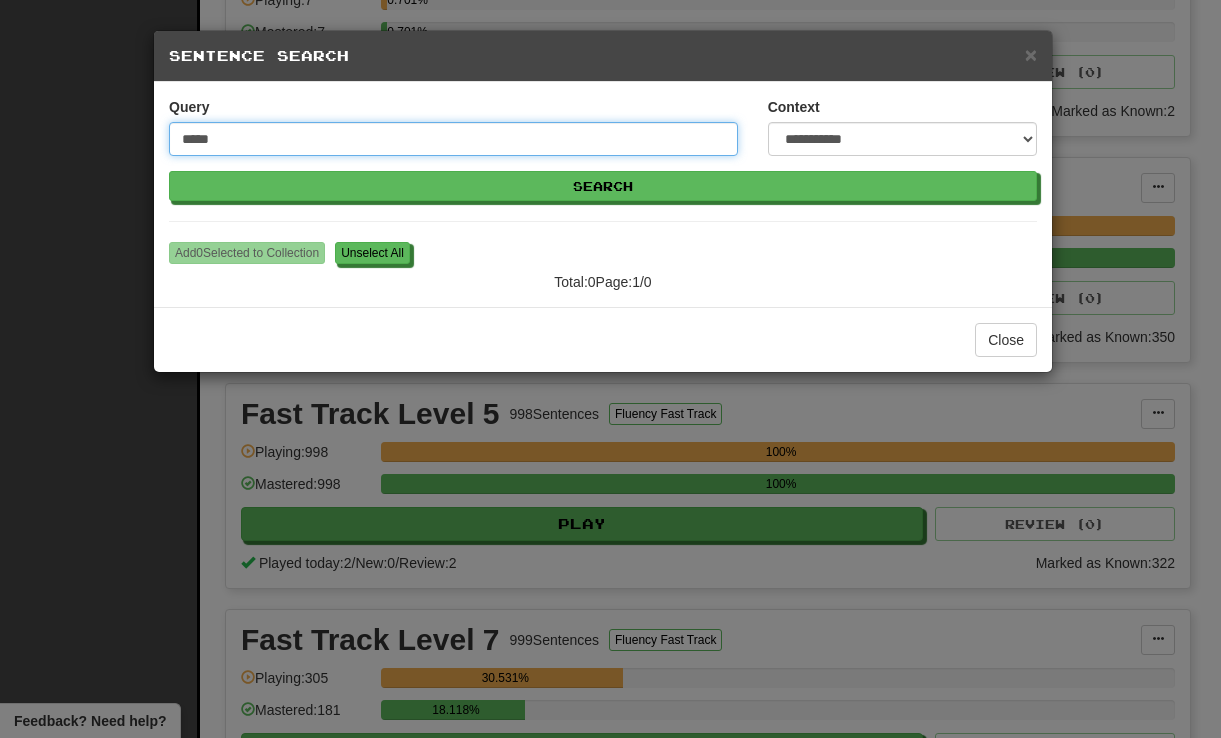 click on "*****" at bounding box center (453, 139) 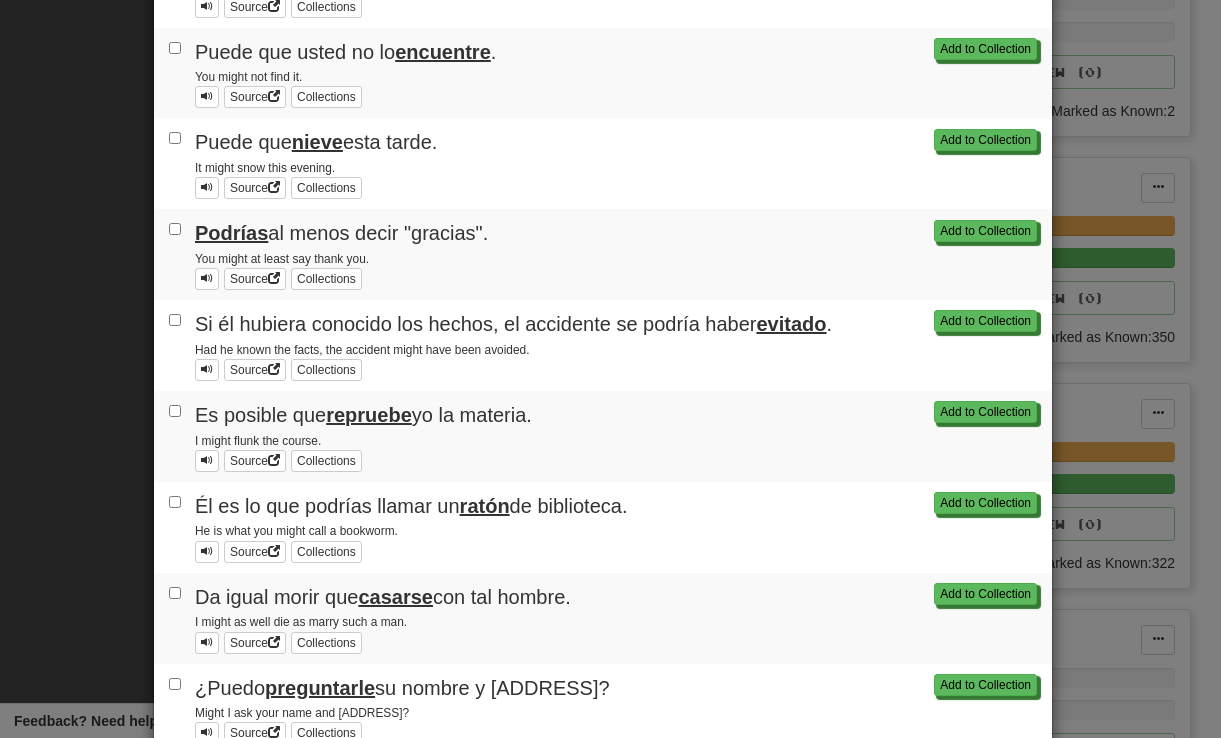 scroll, scrollTop: 0, scrollLeft: 0, axis: both 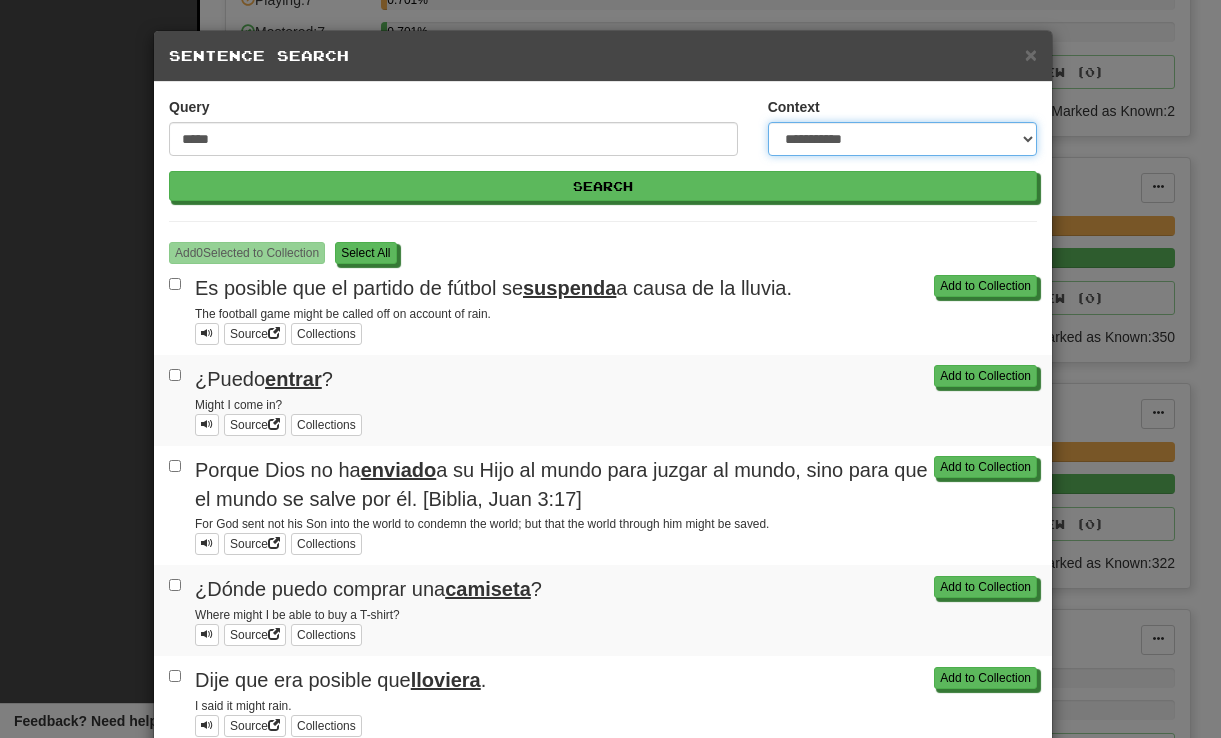 select on "****" 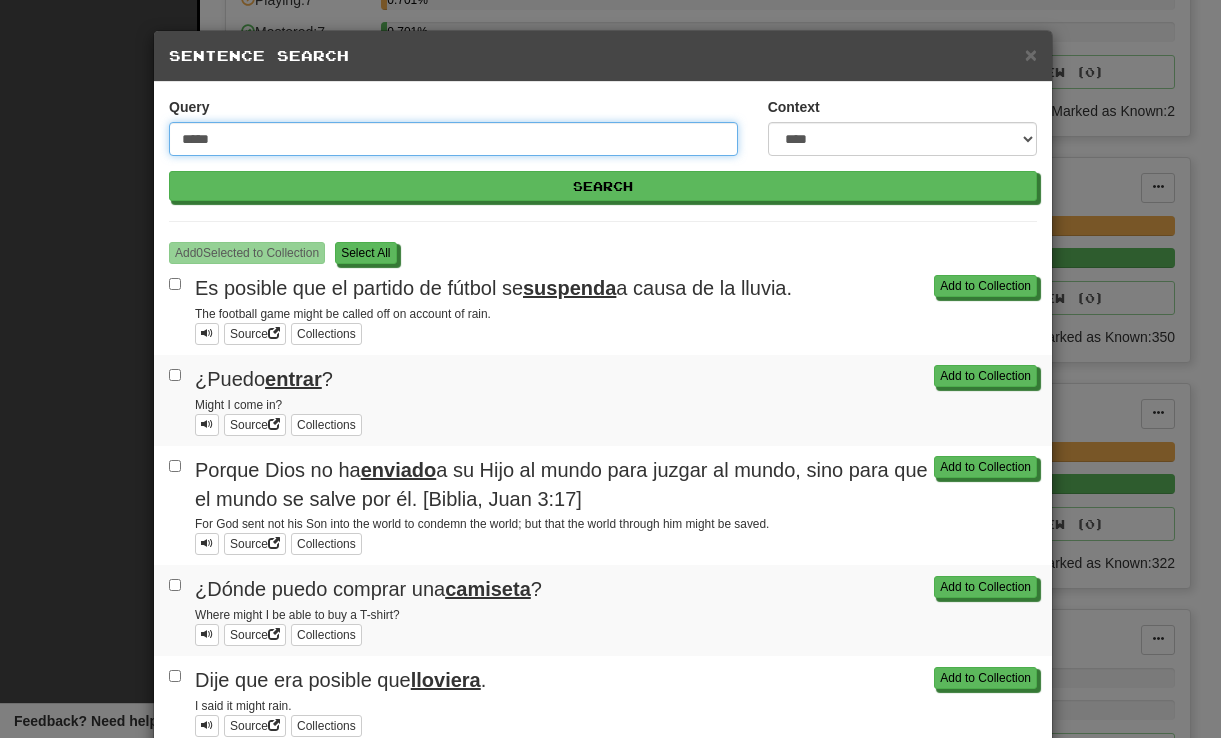 drag, startPoint x: 270, startPoint y: 138, endPoint x: 111, endPoint y: 149, distance: 159.38005 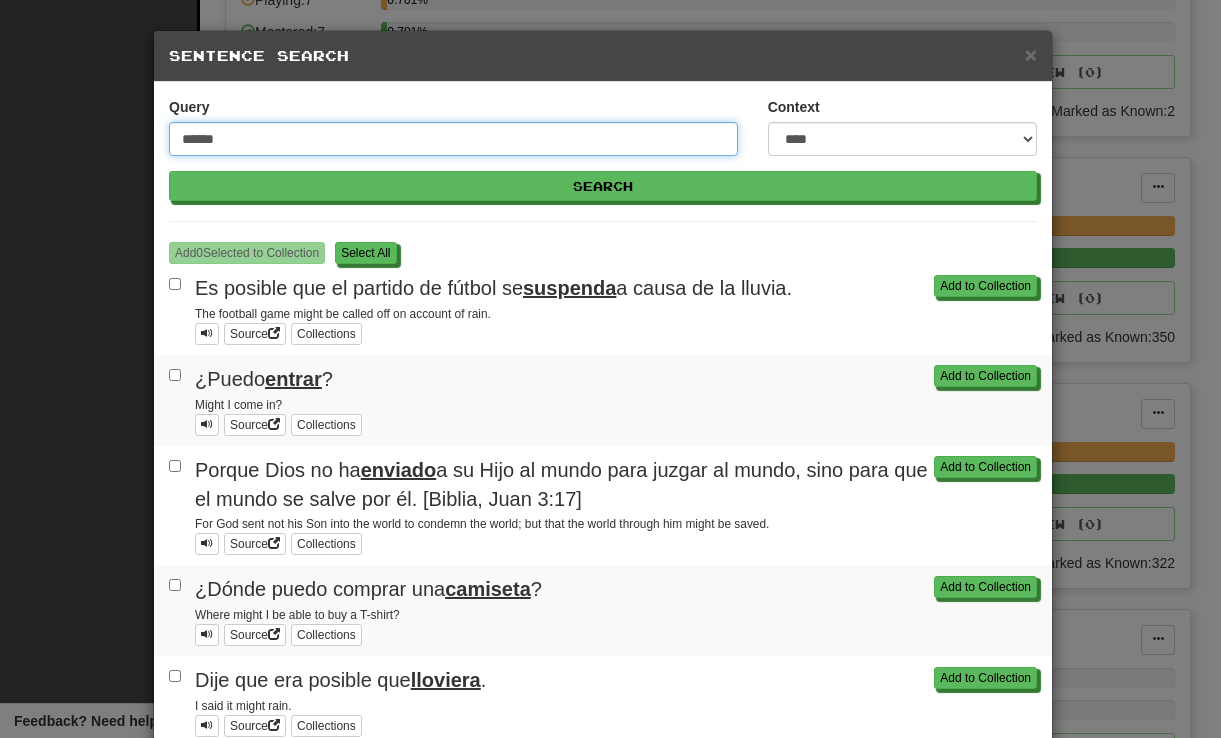 type on "******" 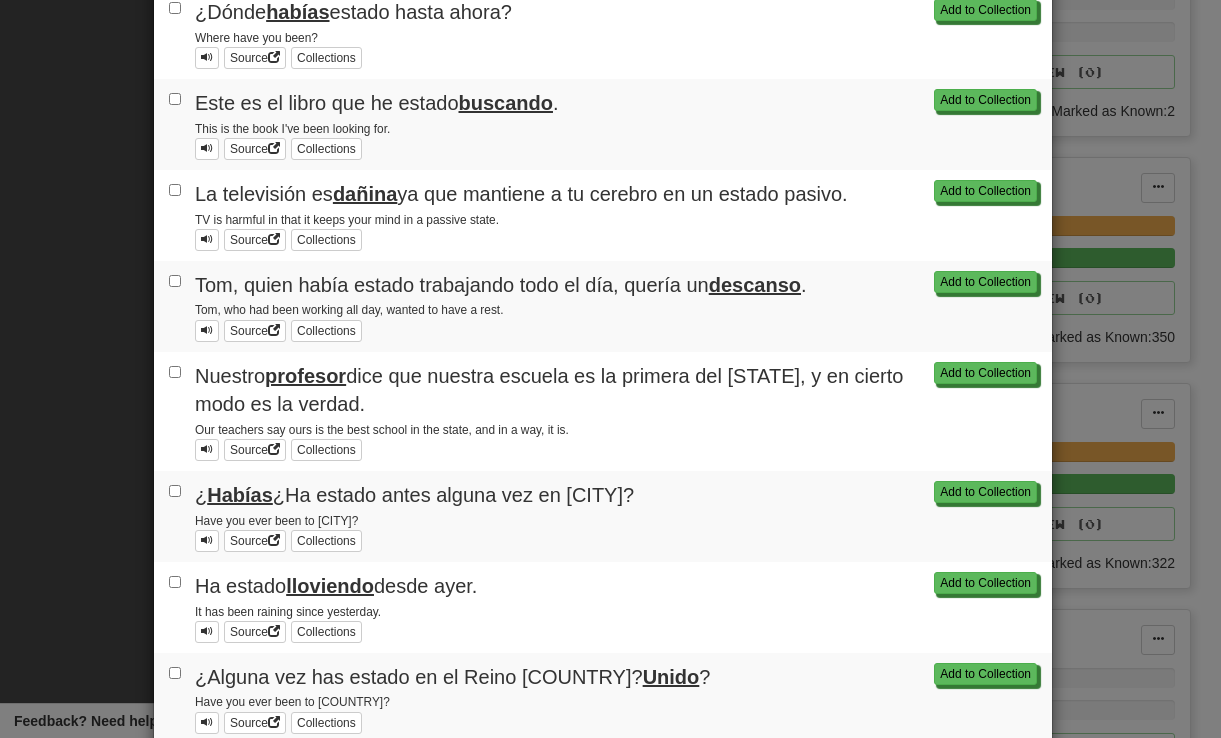 scroll, scrollTop: 541, scrollLeft: 0, axis: vertical 